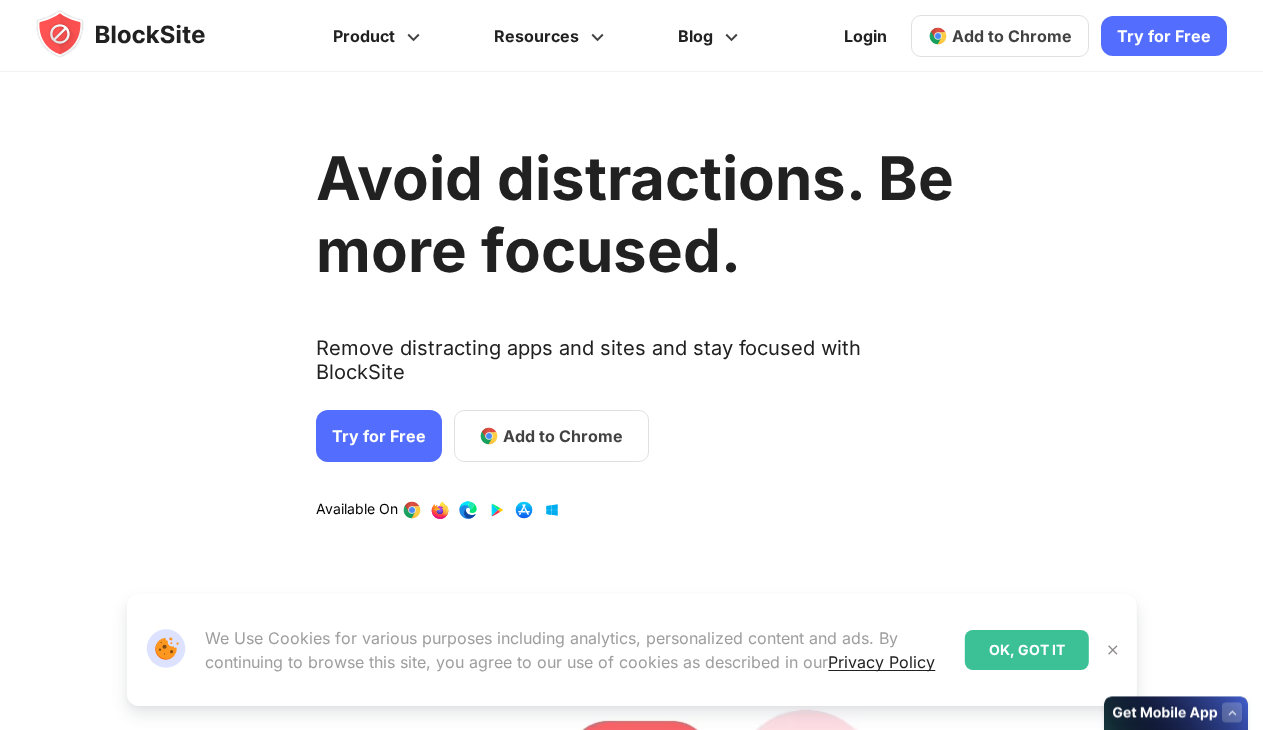 scroll, scrollTop: 0, scrollLeft: 0, axis: both 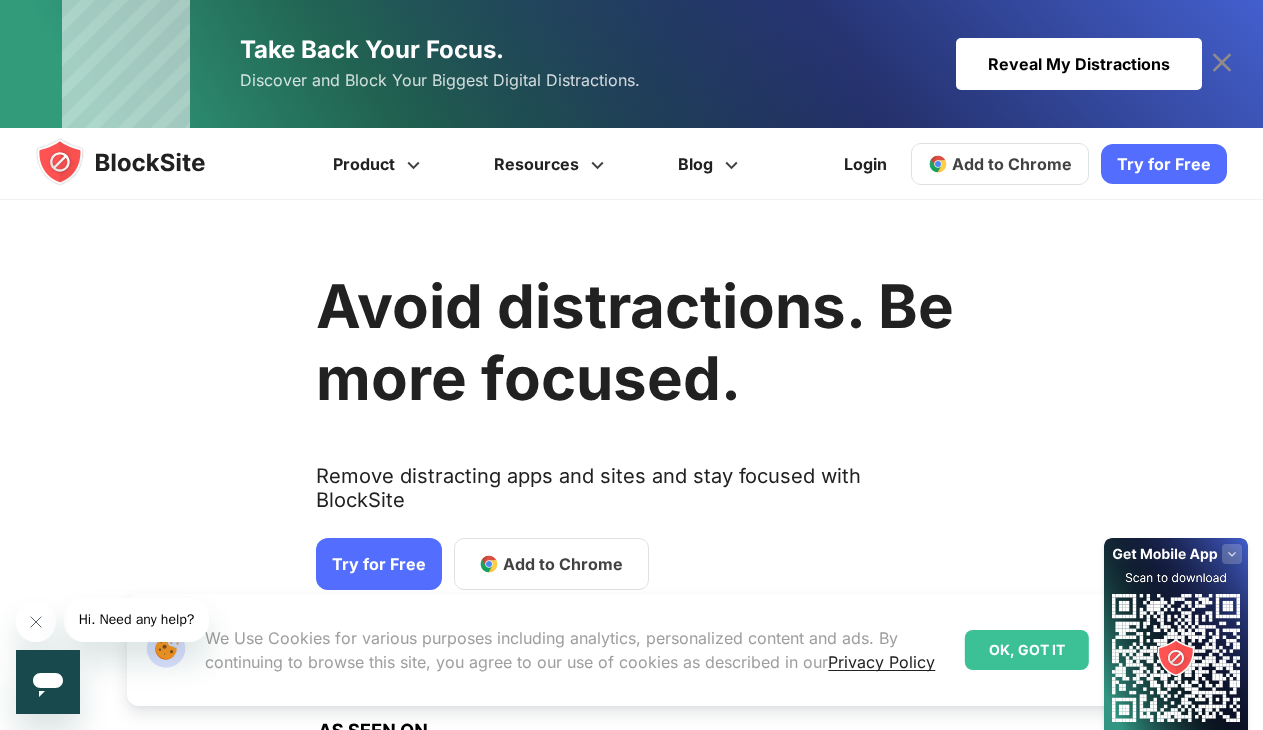 click 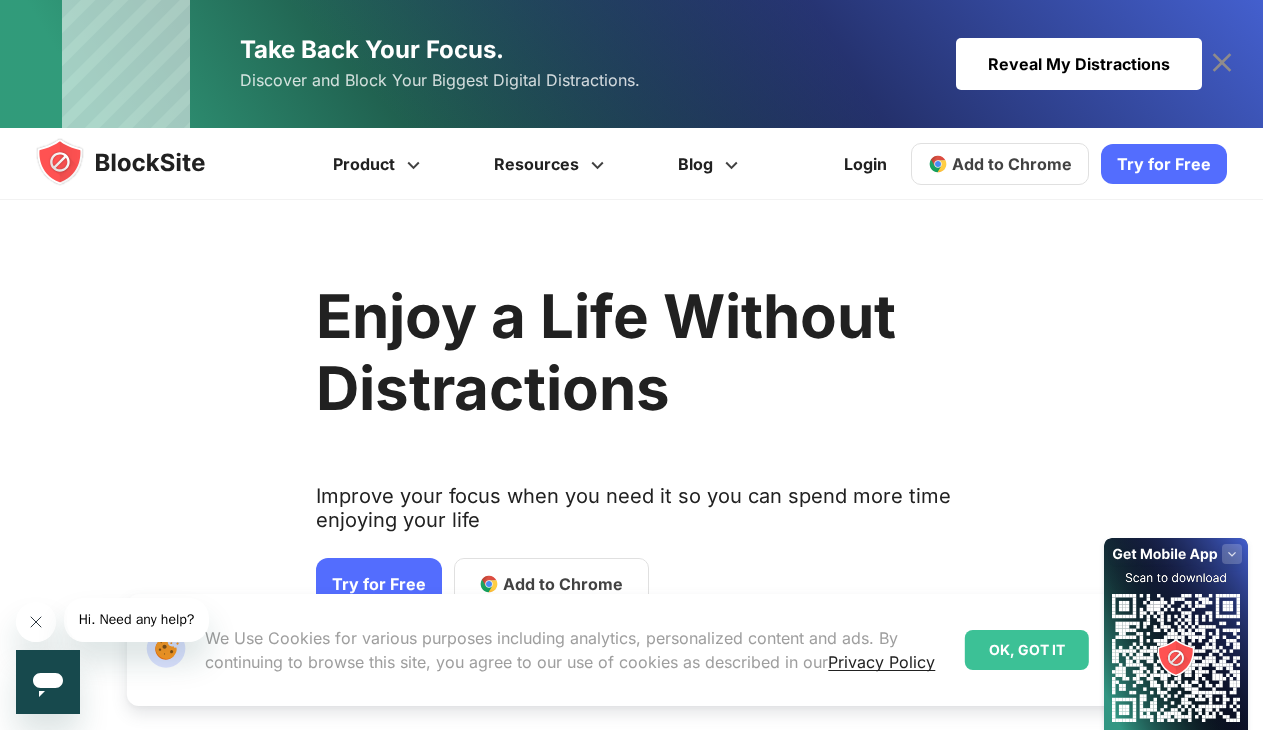 click at bounding box center [36, 622] 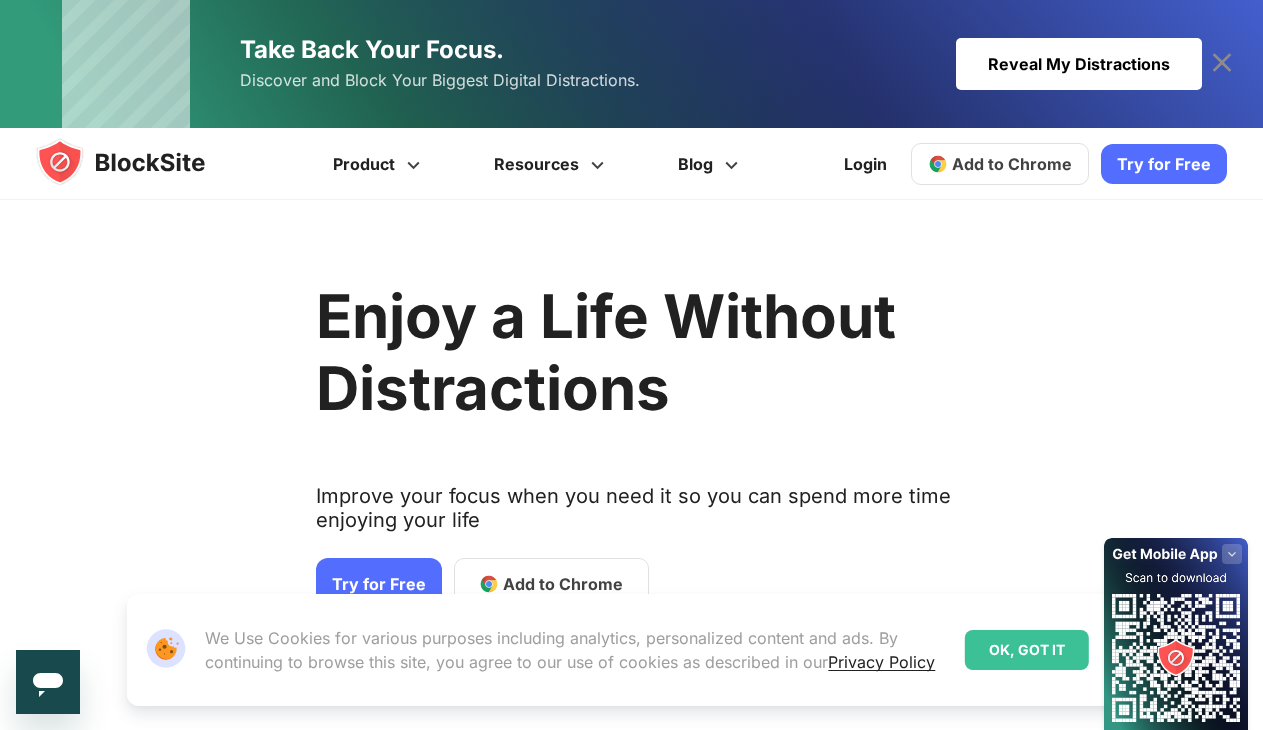click on "Add to Chrome" at bounding box center [551, 584] 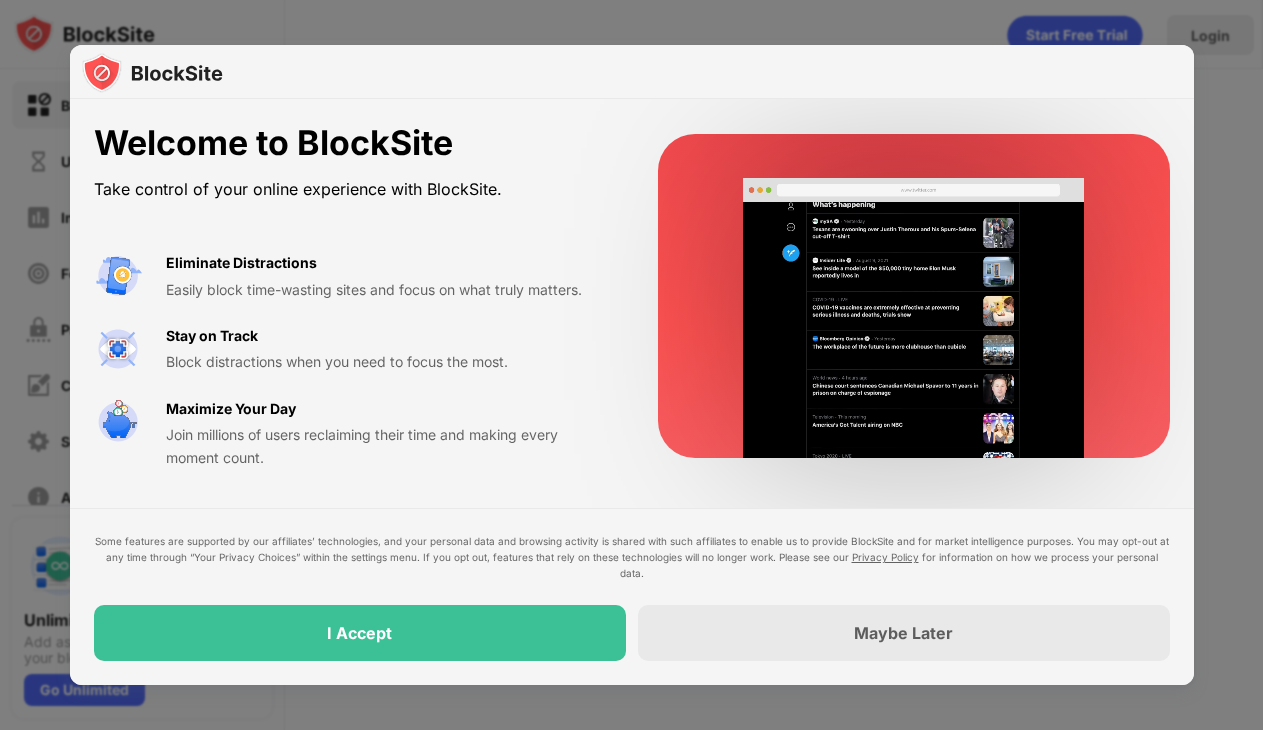 scroll, scrollTop: 0, scrollLeft: 0, axis: both 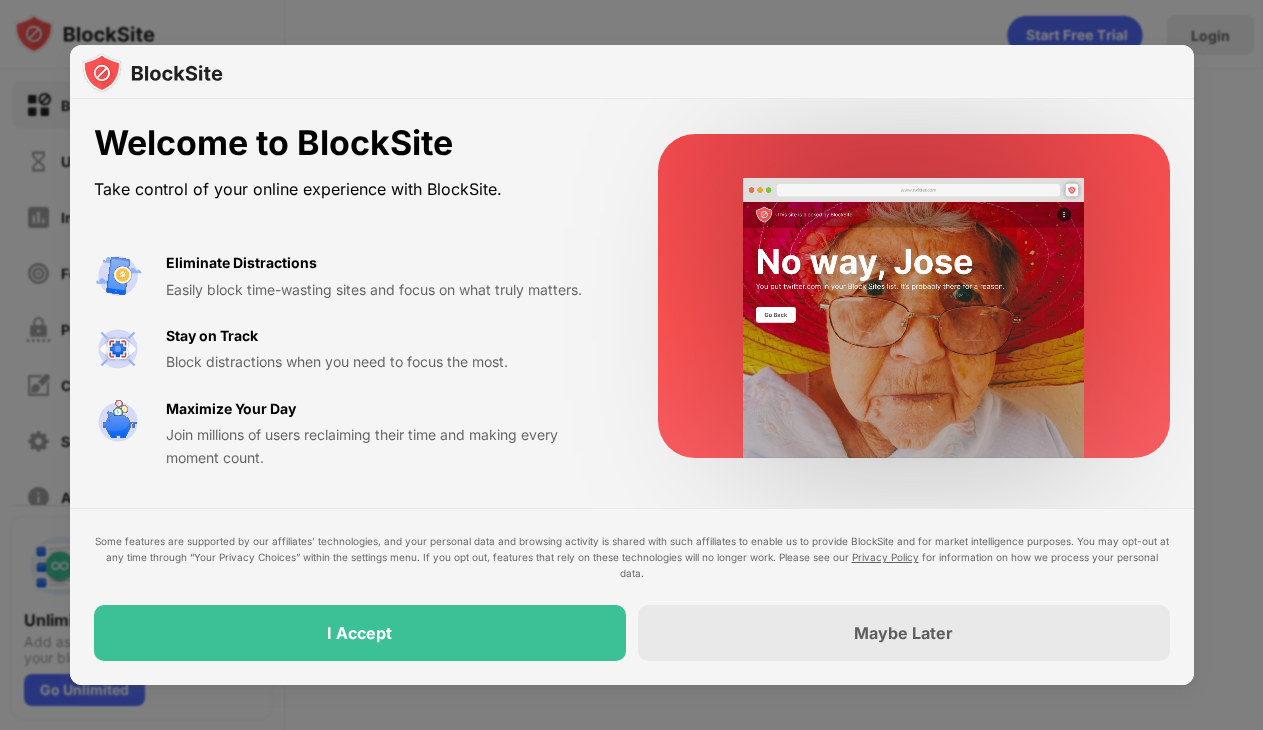 click on "Some features are supported by our affiliates’ technologies, and your personal data and browsing activity is shared with such affiliates to enable us to provide BlockSite and for market intelligence purposes. You may opt-out at any time through “Your Privacy Choices” within the settings menu. If you opt out, features that rely on these technologies will no longer work. Please see our   Privacy Policy   for information on how we process your personal data. I Accept Maybe Later" at bounding box center (632, 597) 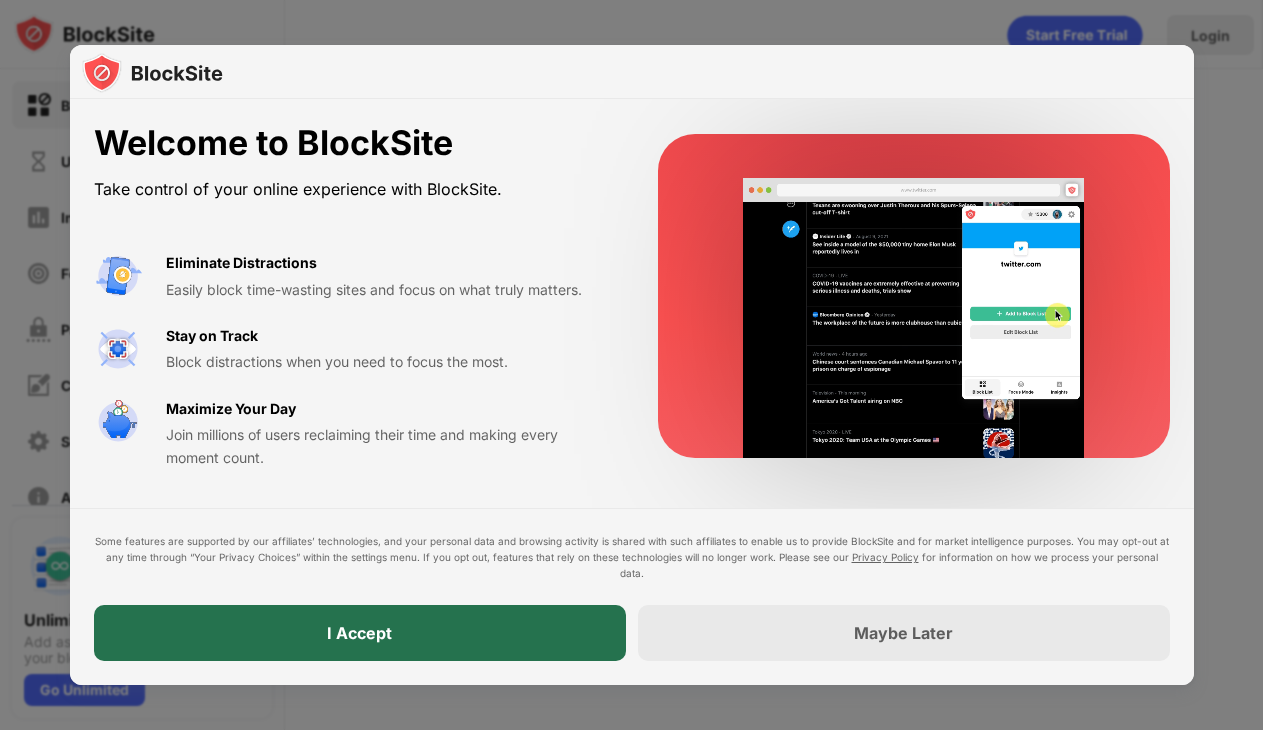 click on "I Accept" at bounding box center (360, 633) 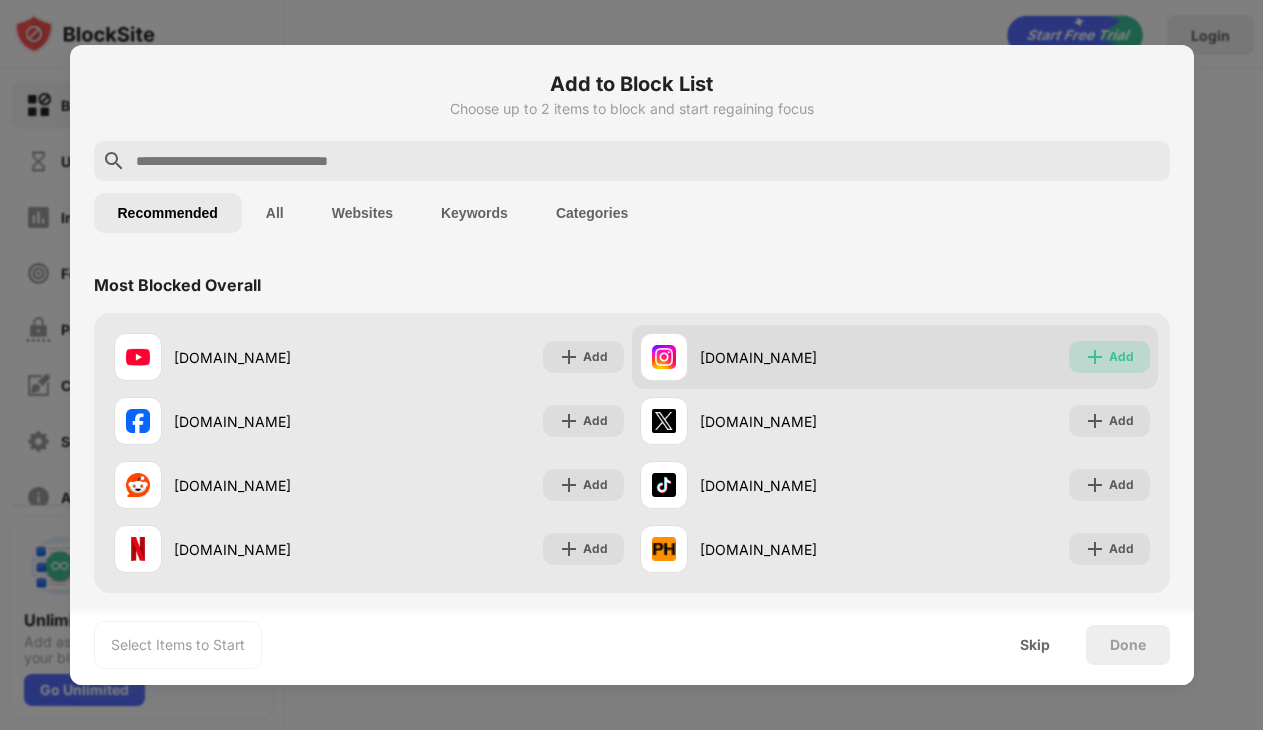 click at bounding box center [1095, 357] 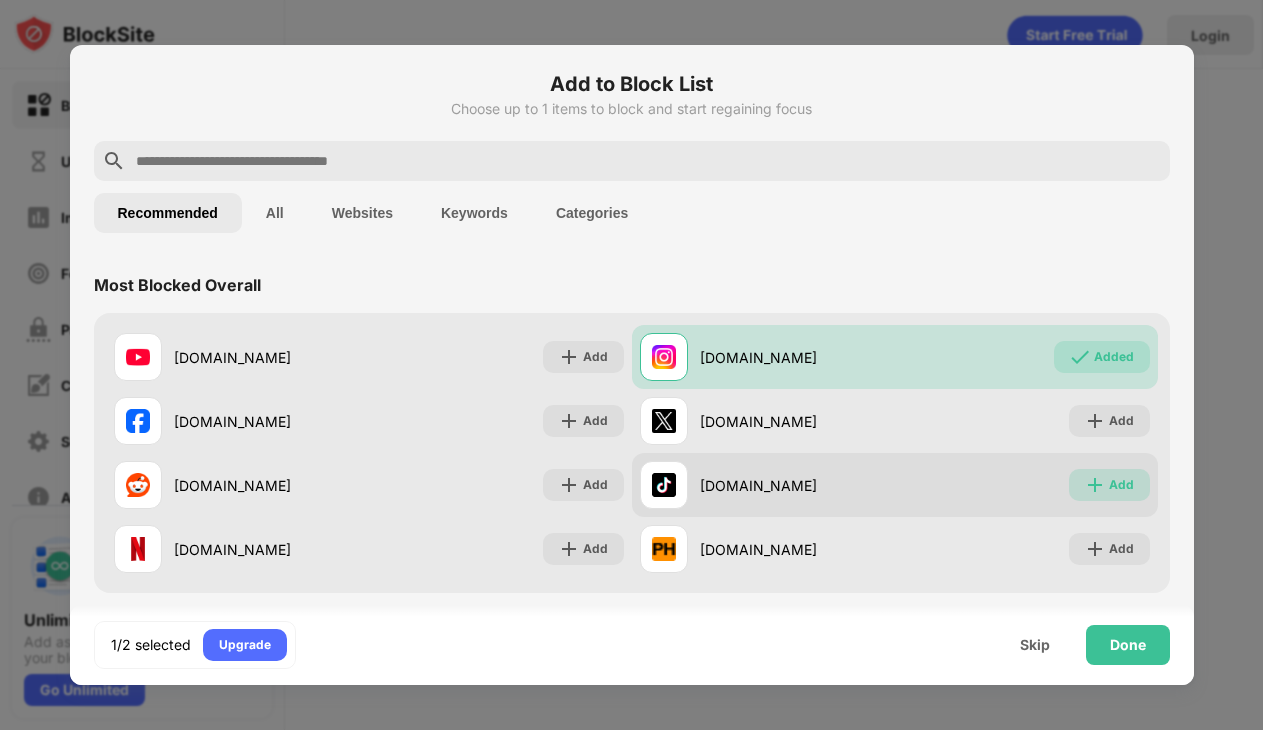 click at bounding box center (1095, 485) 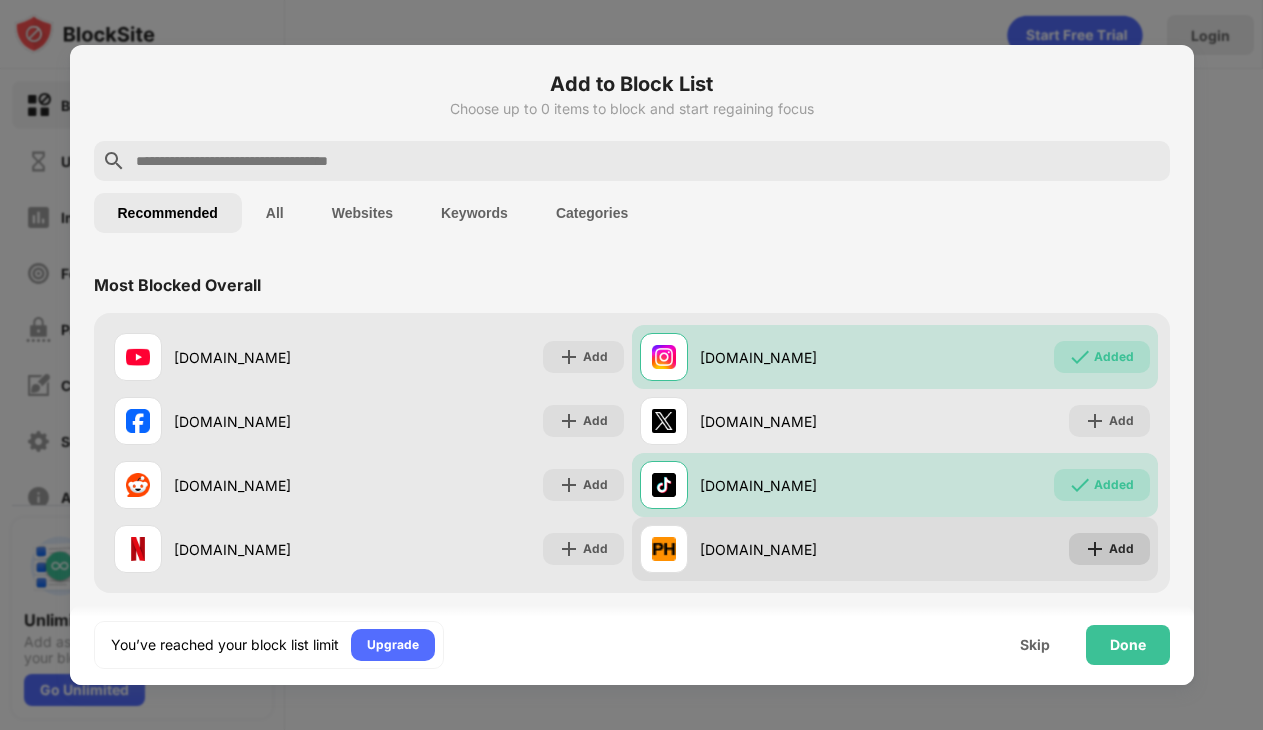 click on "Add" at bounding box center (1109, 549) 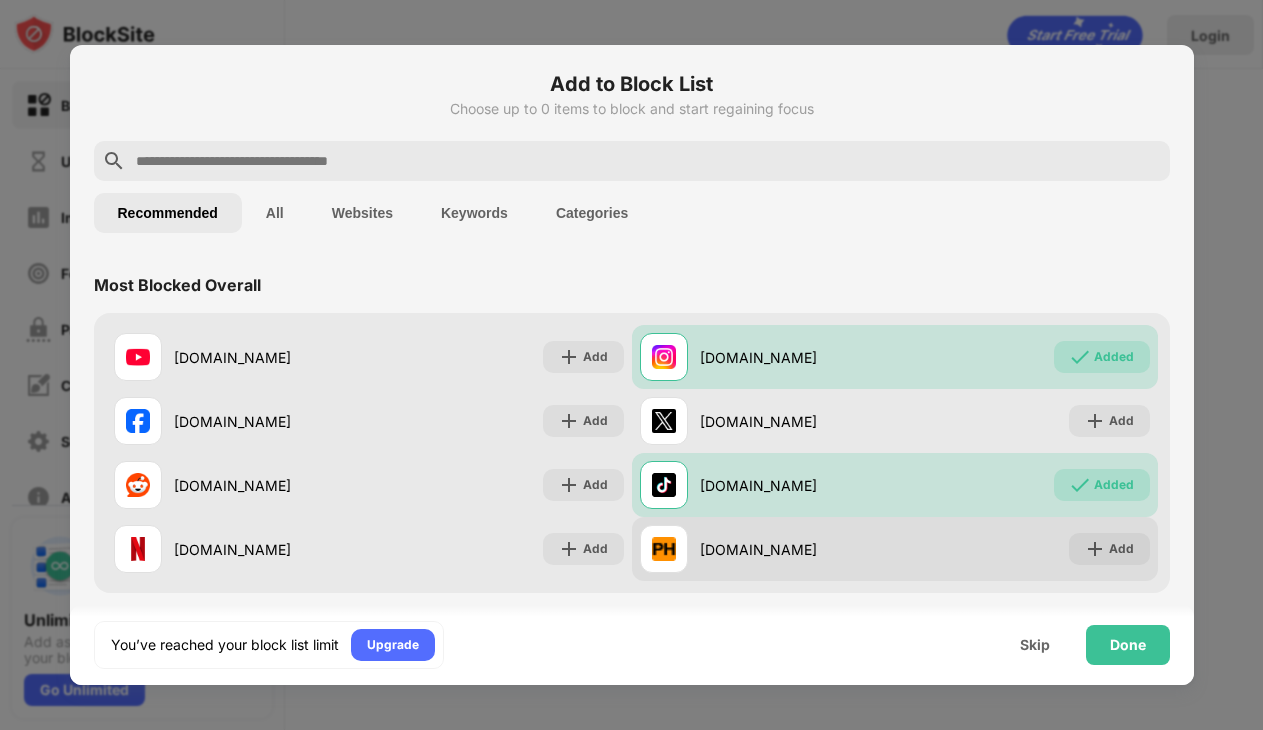 click on "Add" at bounding box center (1109, 549) 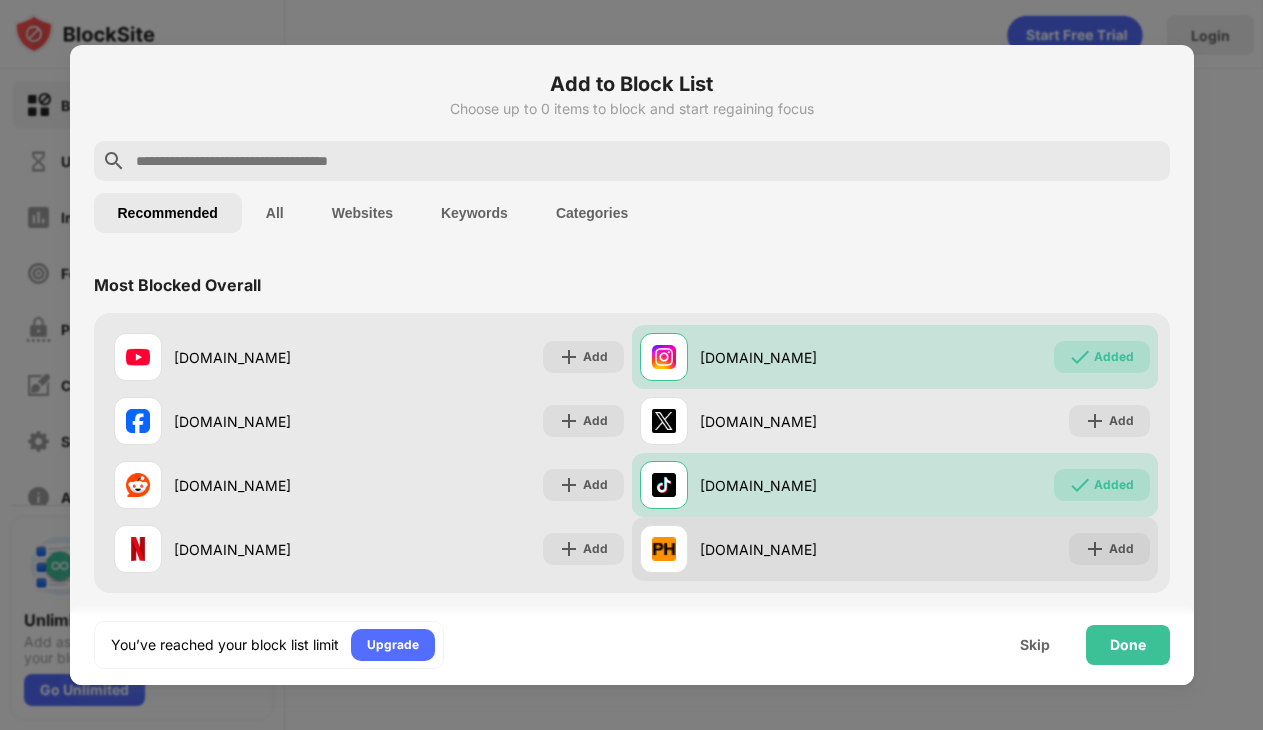 click at bounding box center [1095, 549] 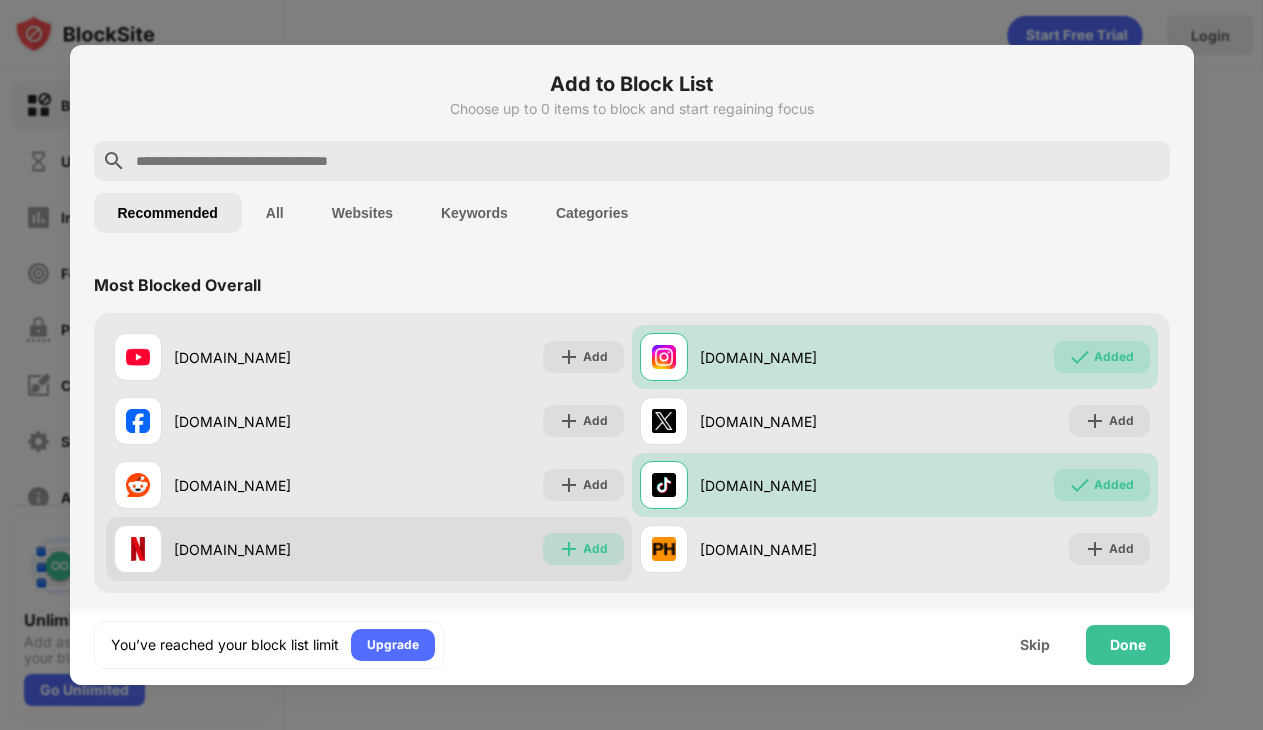 click on "Add" at bounding box center (583, 549) 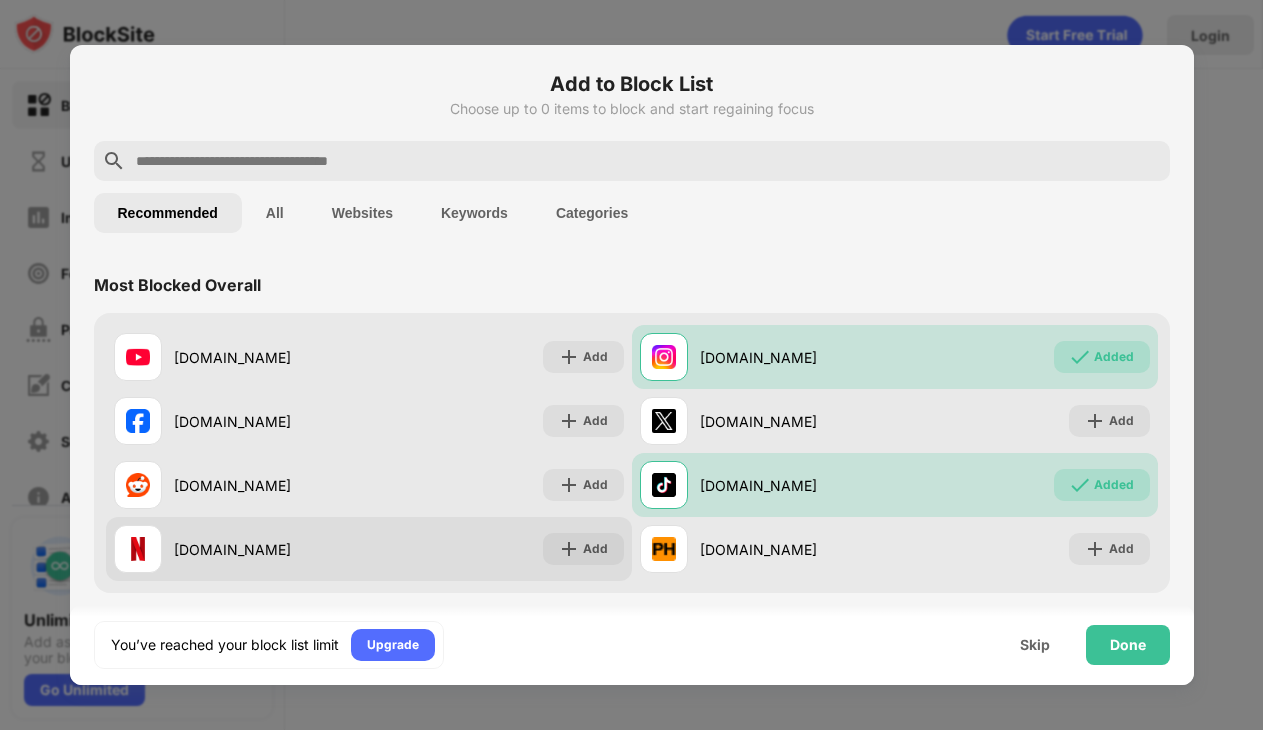 click at bounding box center [569, 549] 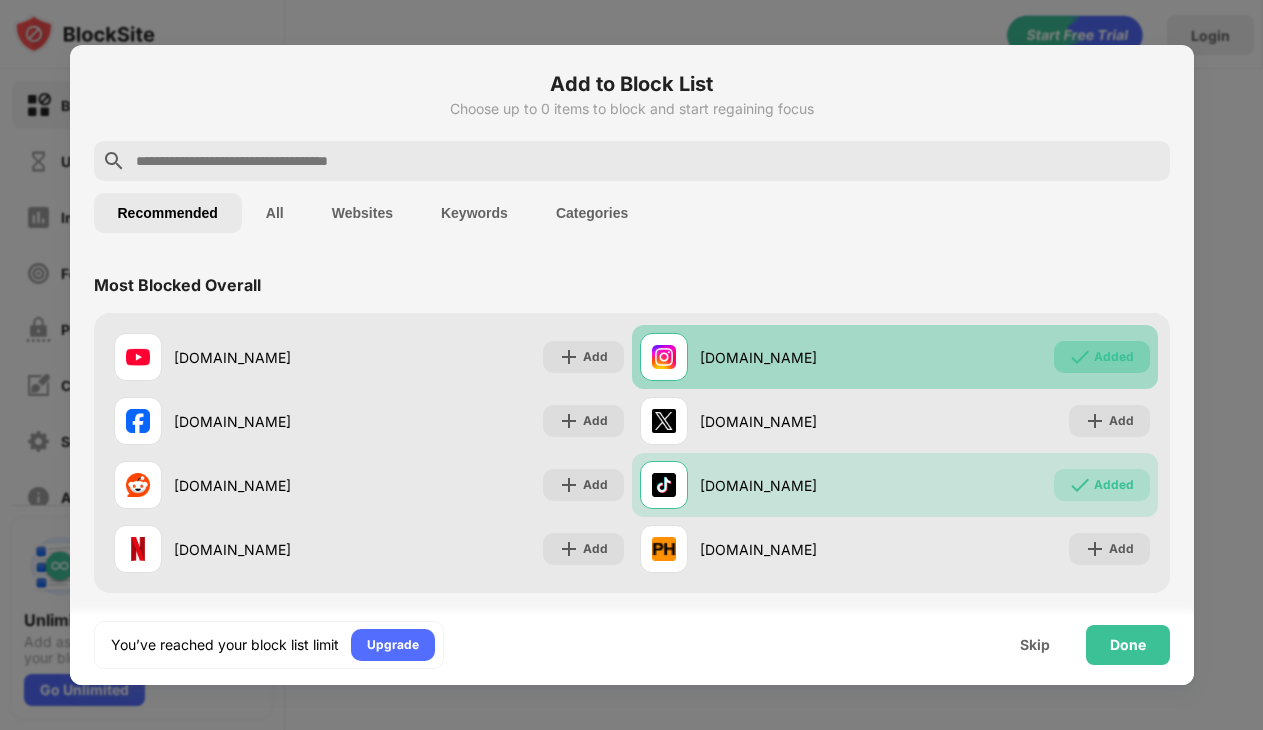 click on "Added" at bounding box center [1102, 357] 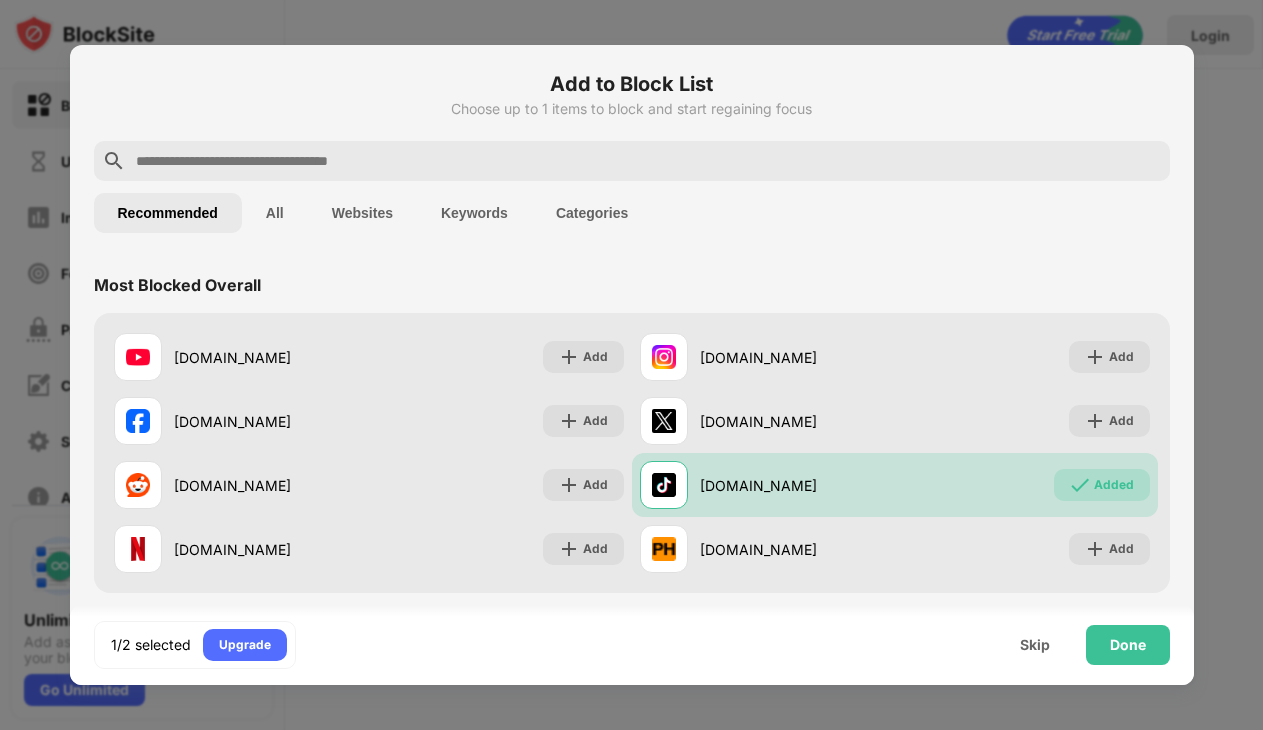 click at bounding box center (648, 161) 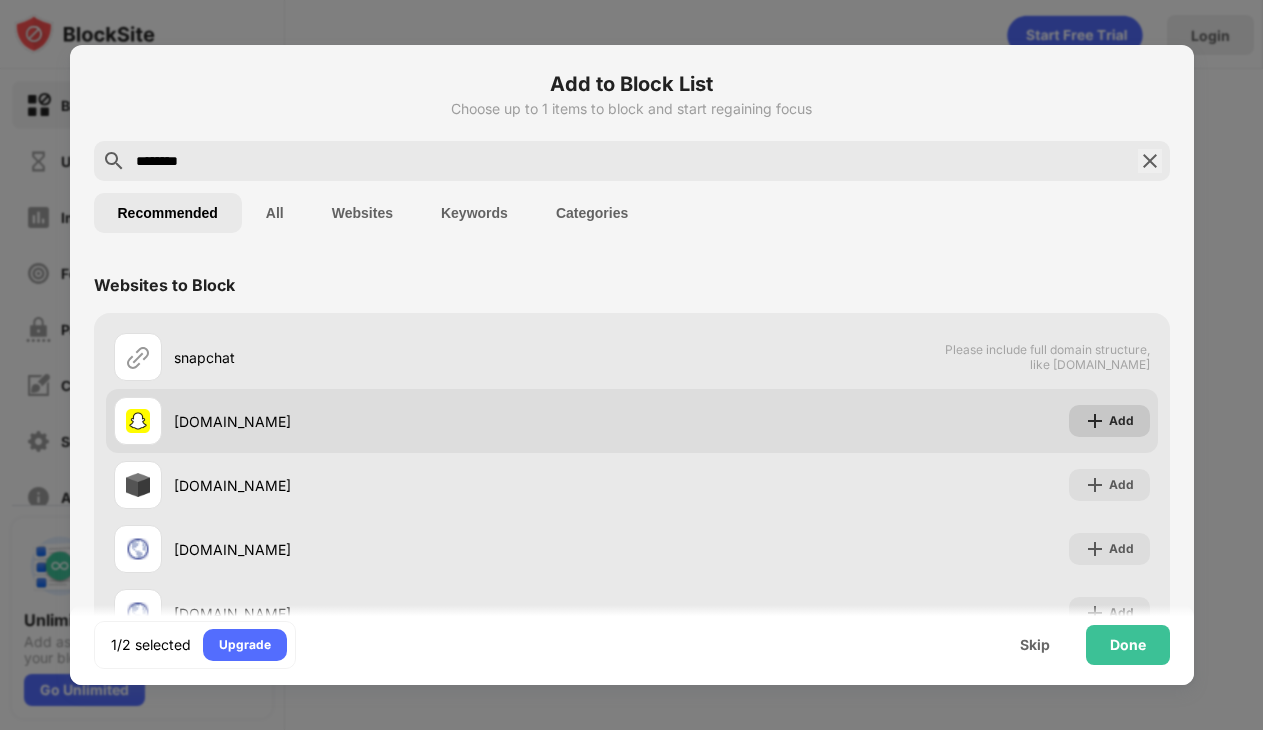 type on "********" 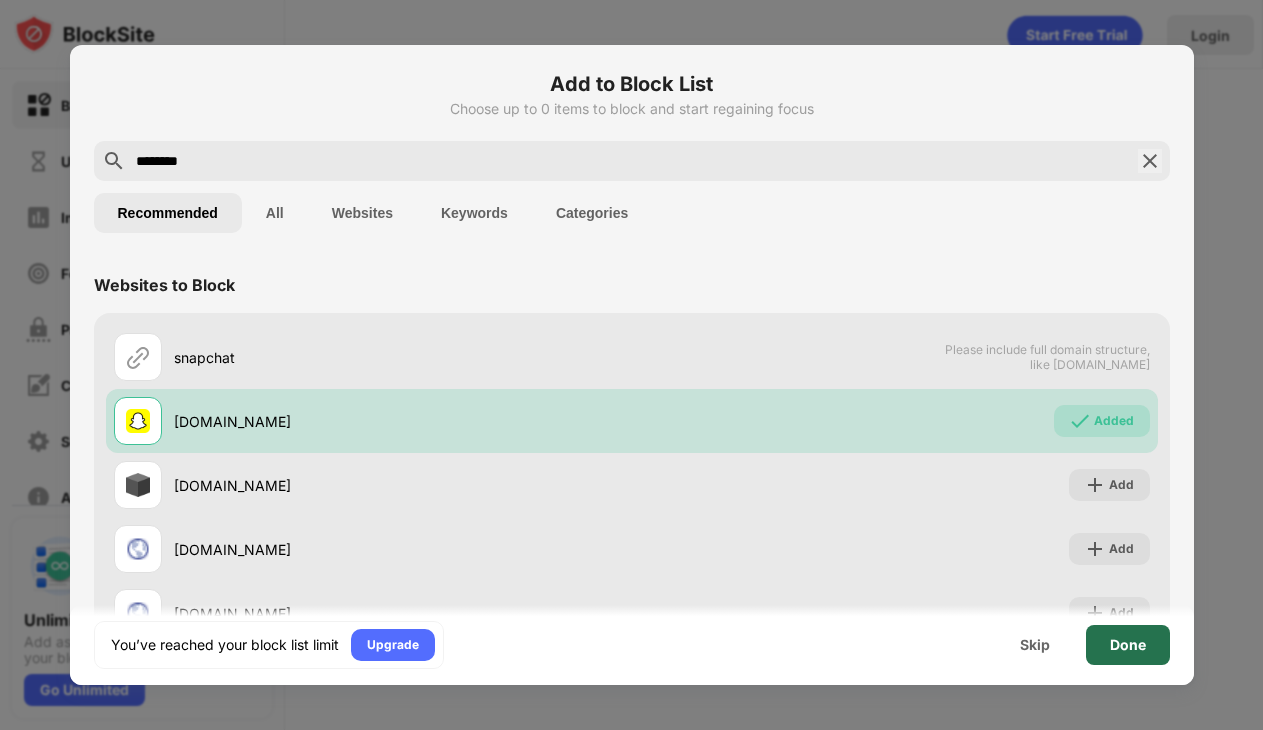 click on "Done" at bounding box center (1128, 645) 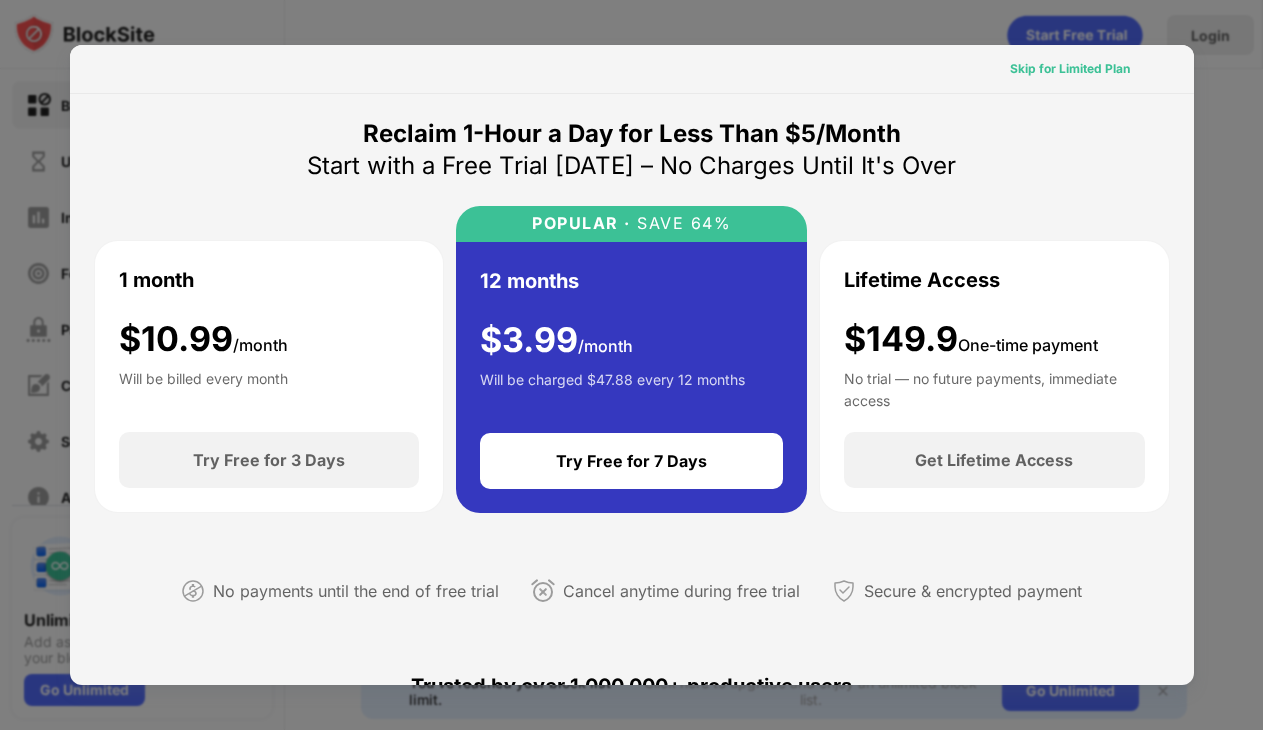 click on "Skip for Limited Plan" at bounding box center (1070, 69) 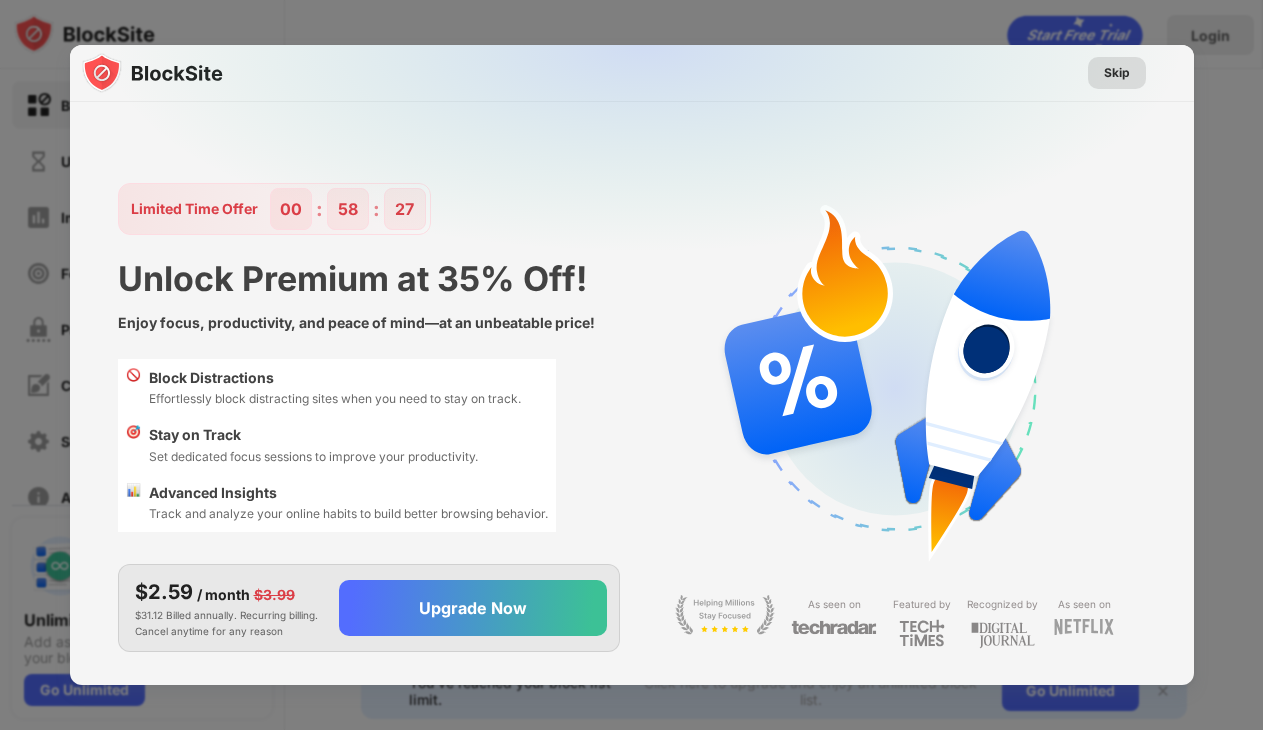 click on "Skip" at bounding box center [1117, 73] 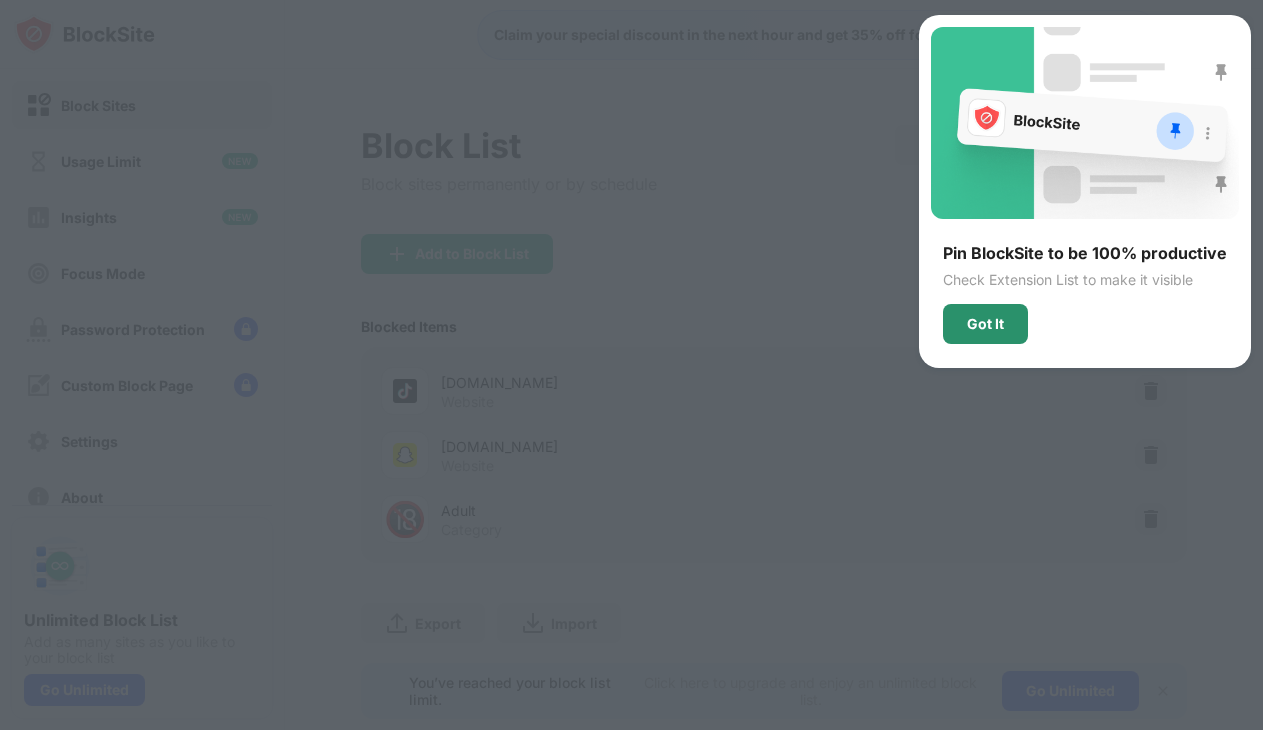 click on "Got It" at bounding box center [985, 324] 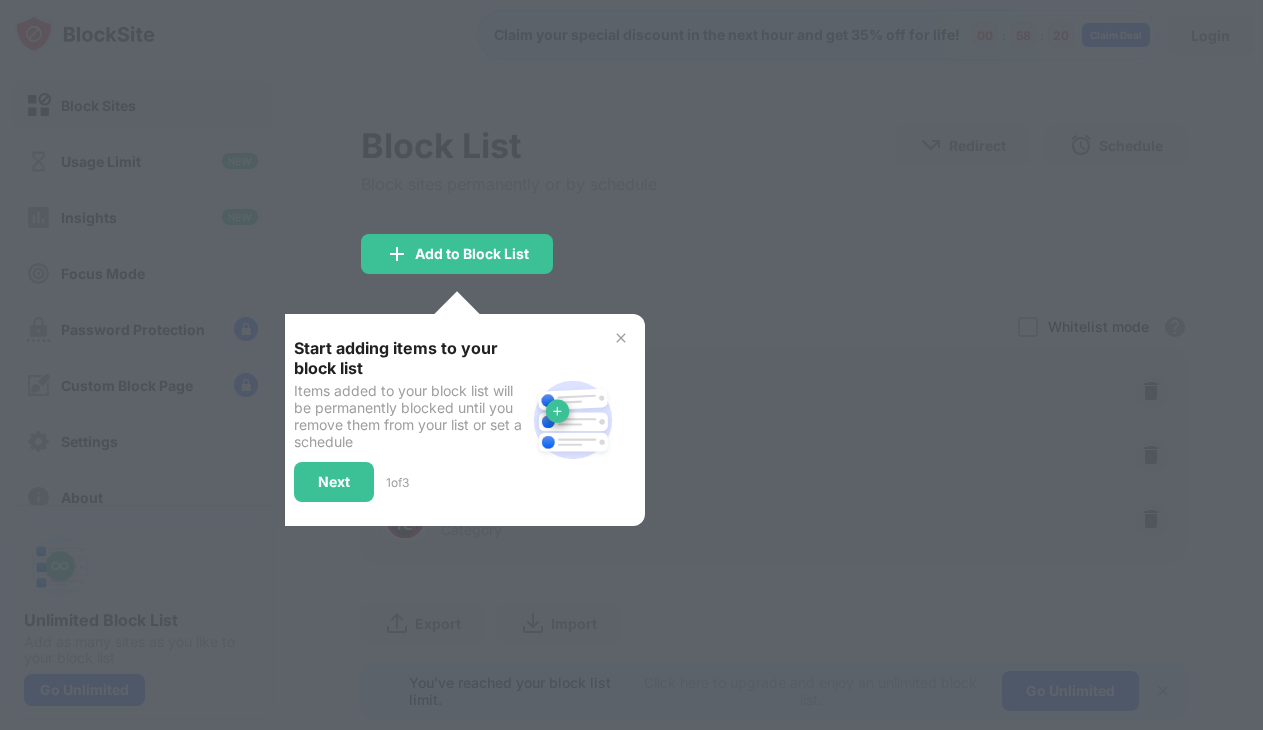 click on "Start adding items to your block list Items added to your block list will be permanently blocked until you remove them from your list or set a schedule Next 1  of  3" at bounding box center [457, 420] 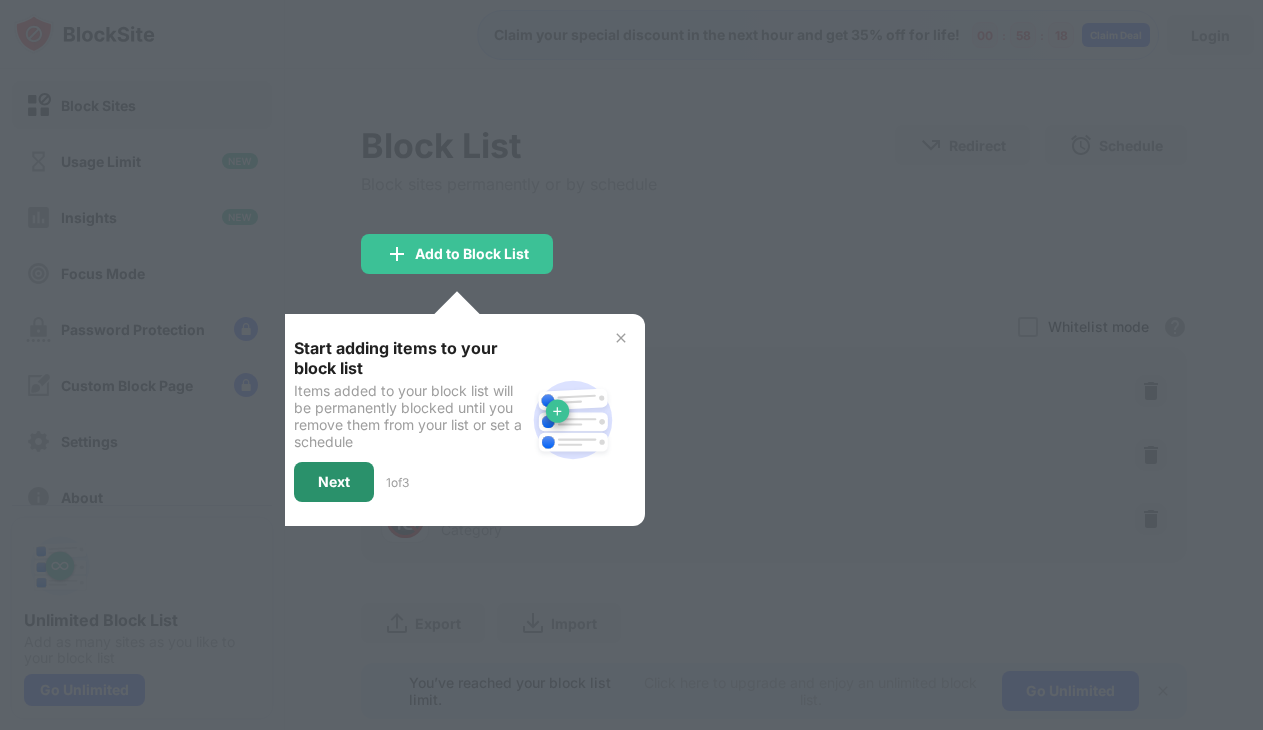 click on "Next" at bounding box center (334, 482) 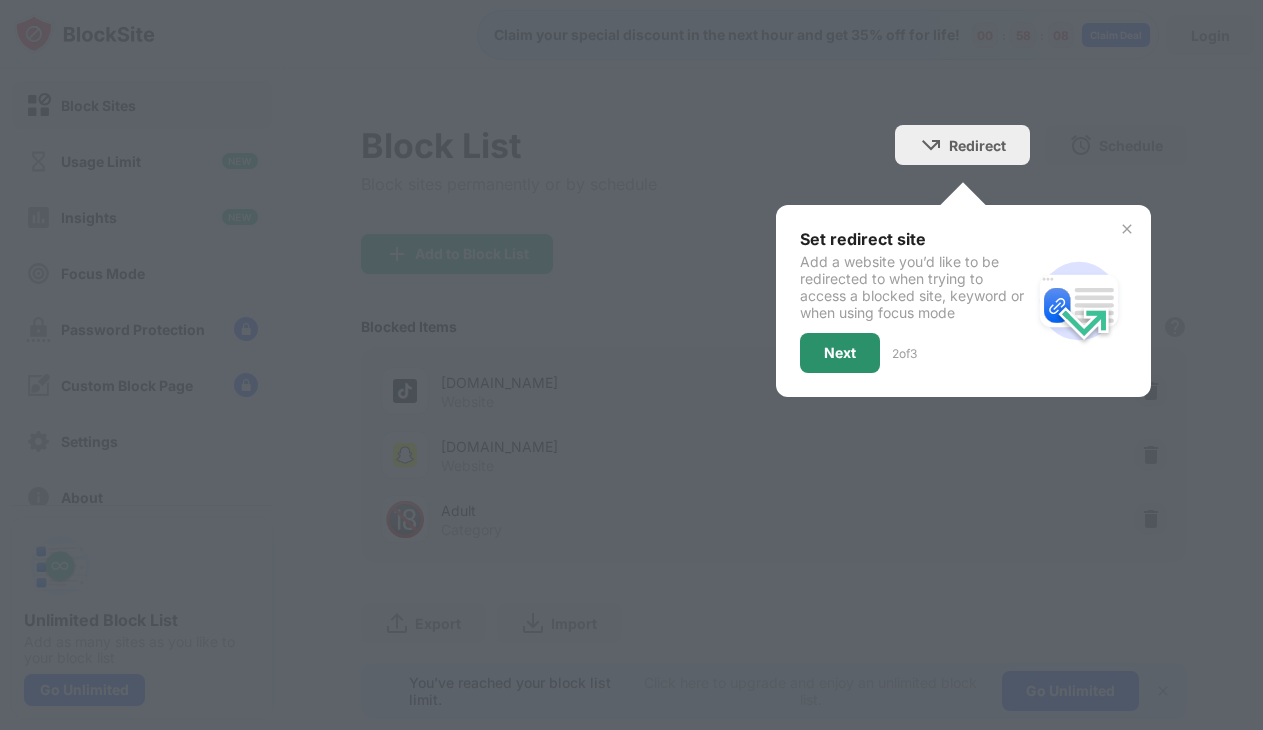 click on "Next" at bounding box center [840, 353] 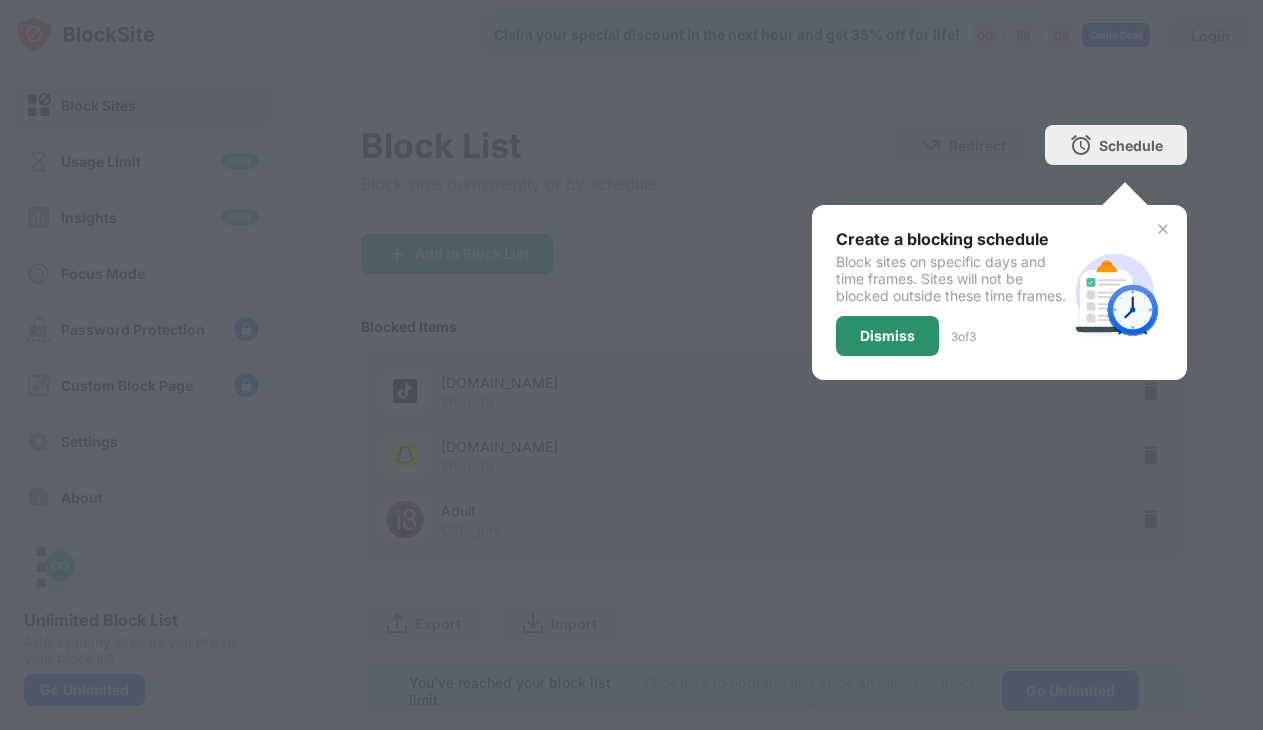 click on "Dismiss" at bounding box center [887, 336] 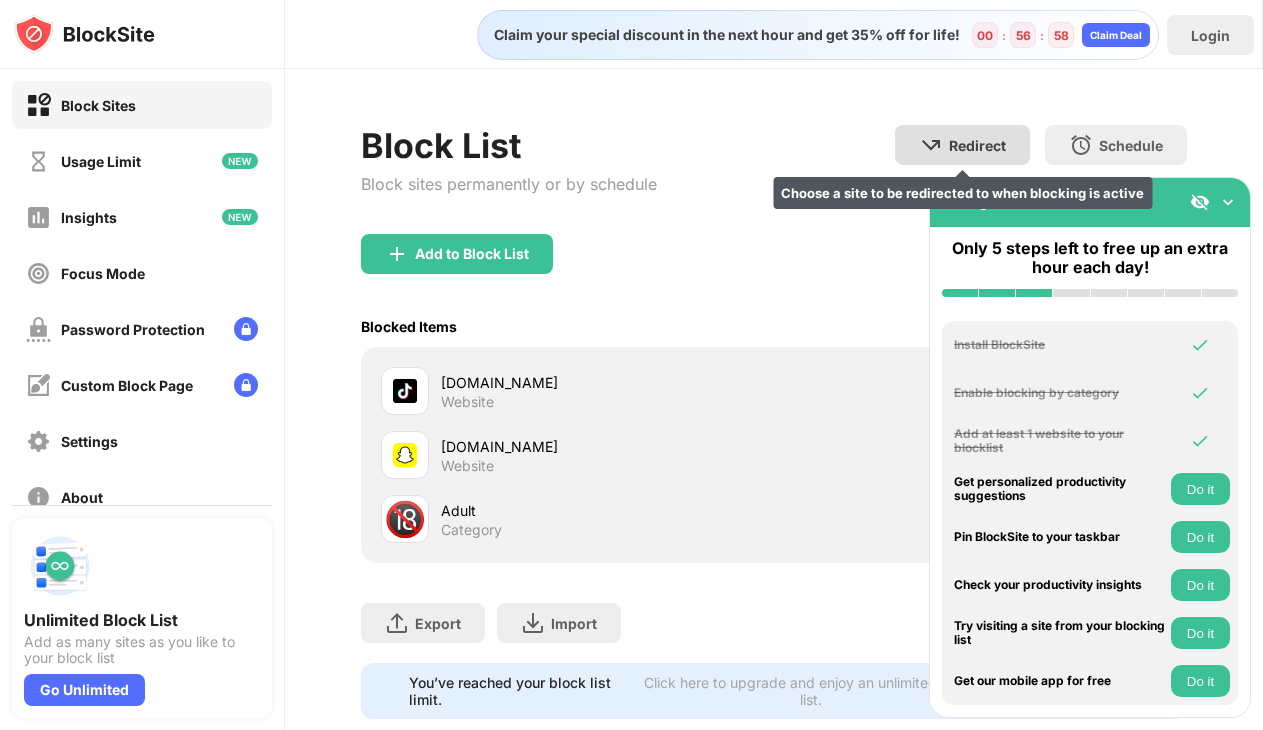 click on "Redirect Choose a site to be redirected to when blocking is active" at bounding box center [962, 145] 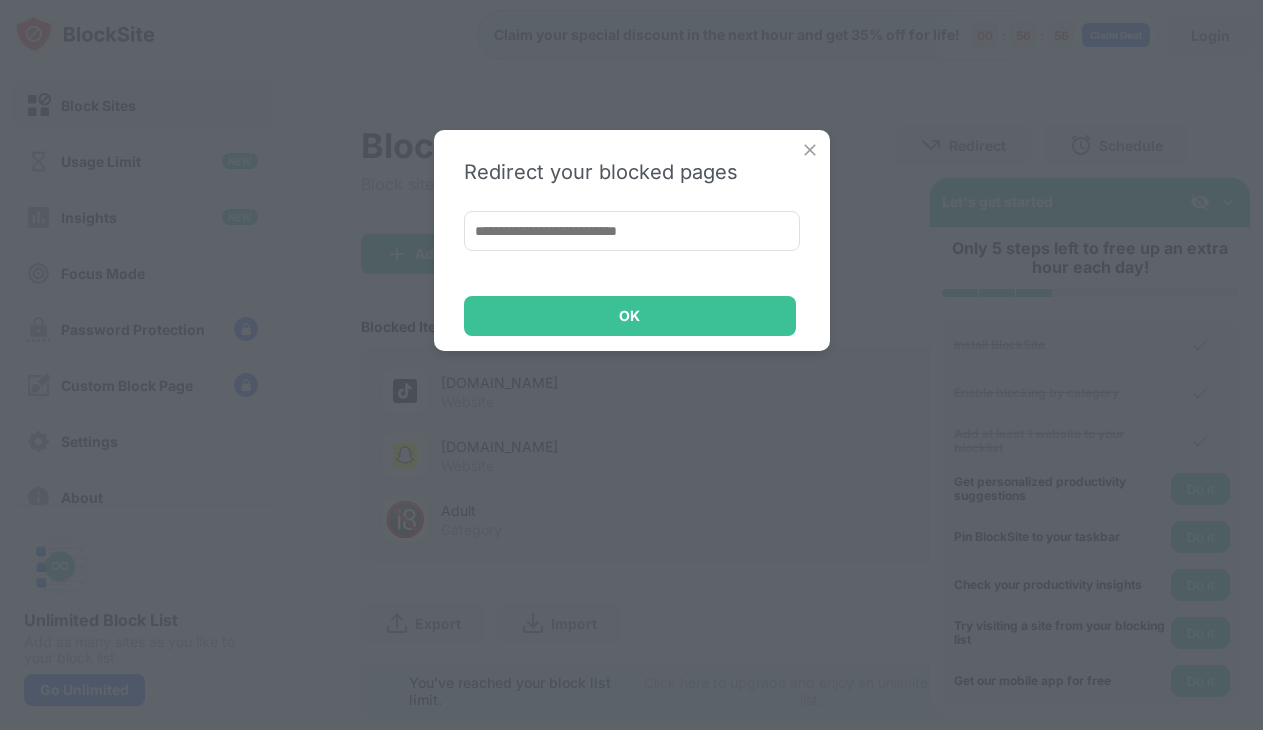 click at bounding box center [632, 231] 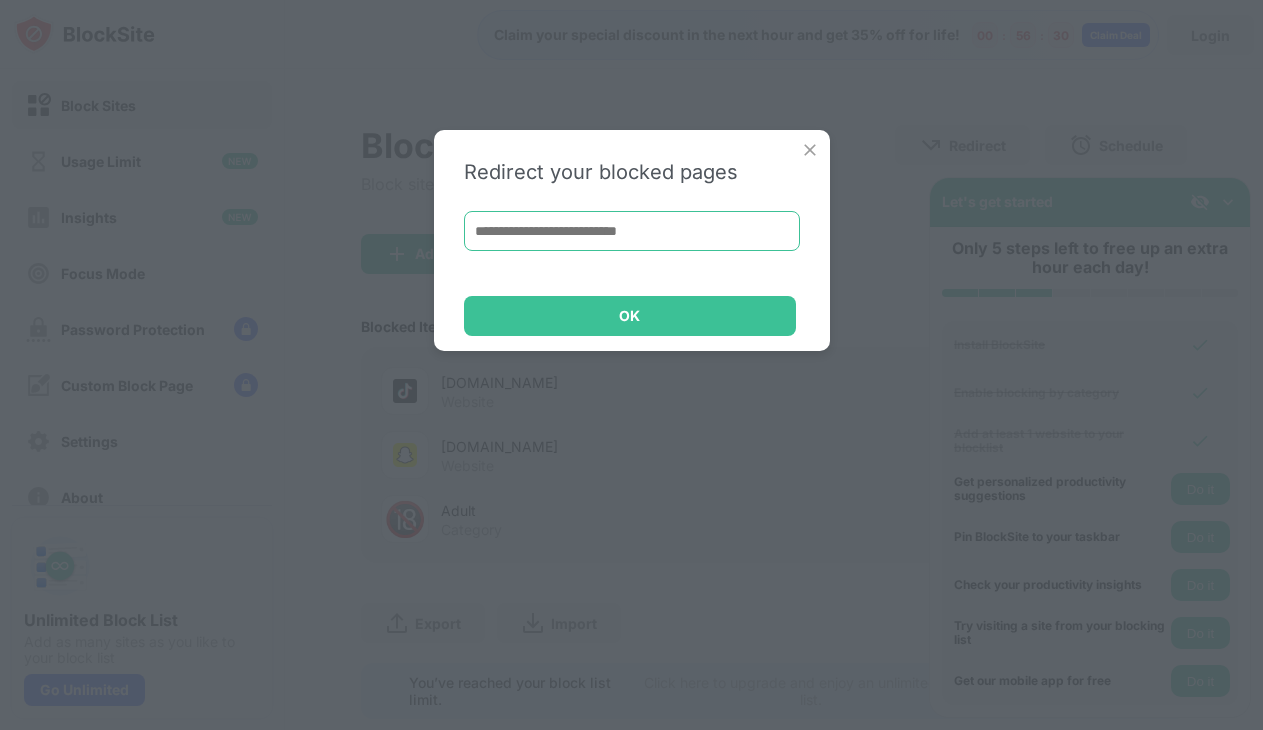 click at bounding box center [632, 231] 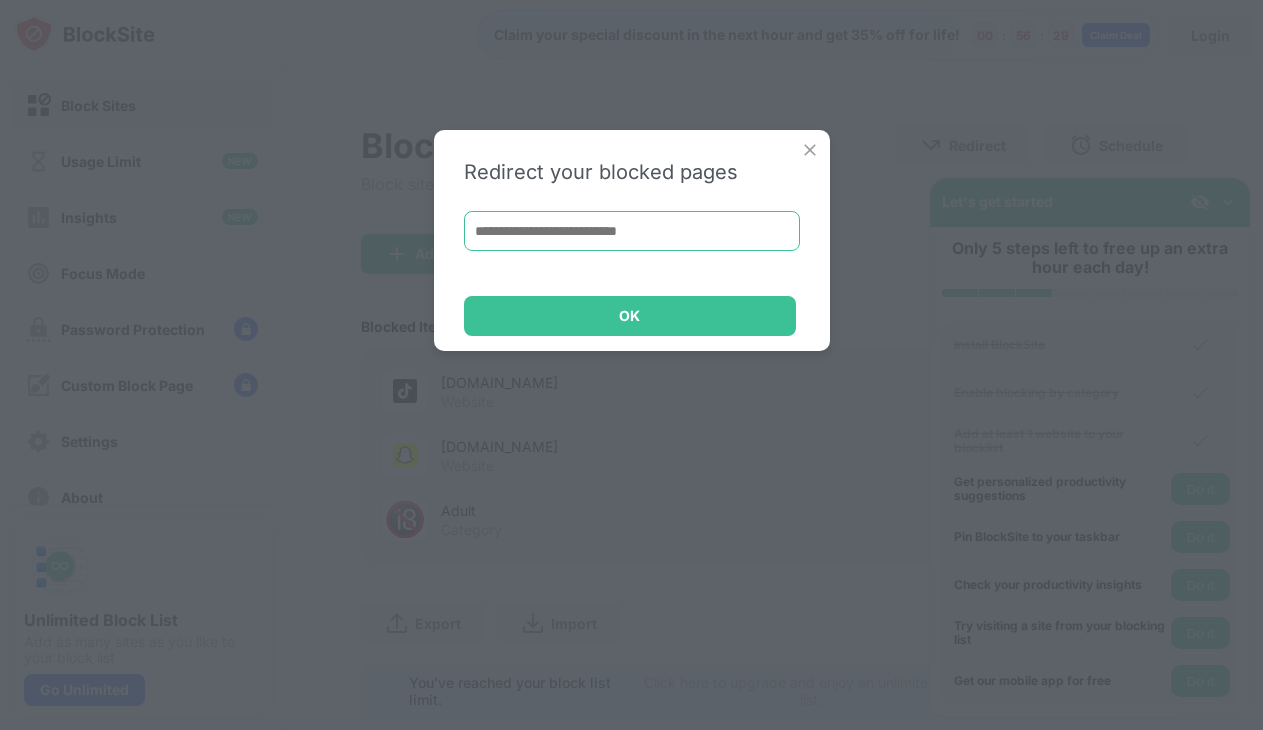 paste on "**********" 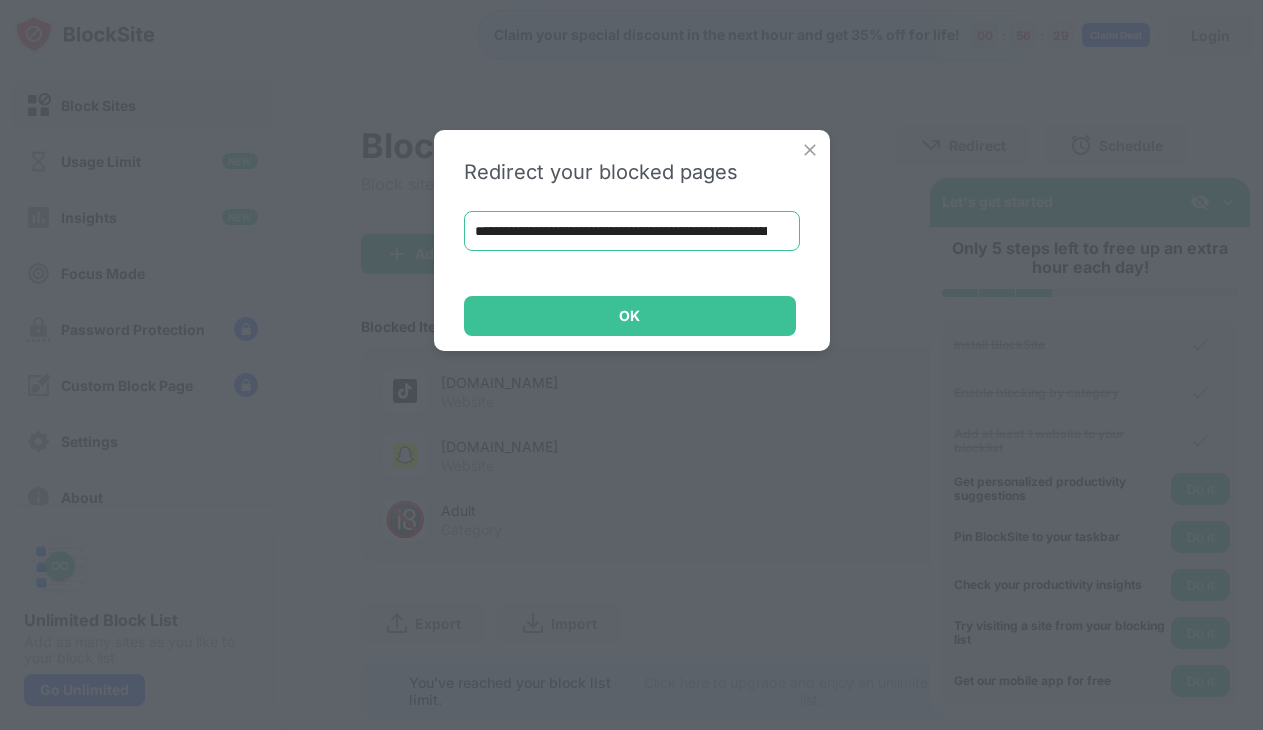 scroll, scrollTop: 0, scrollLeft: 932, axis: horizontal 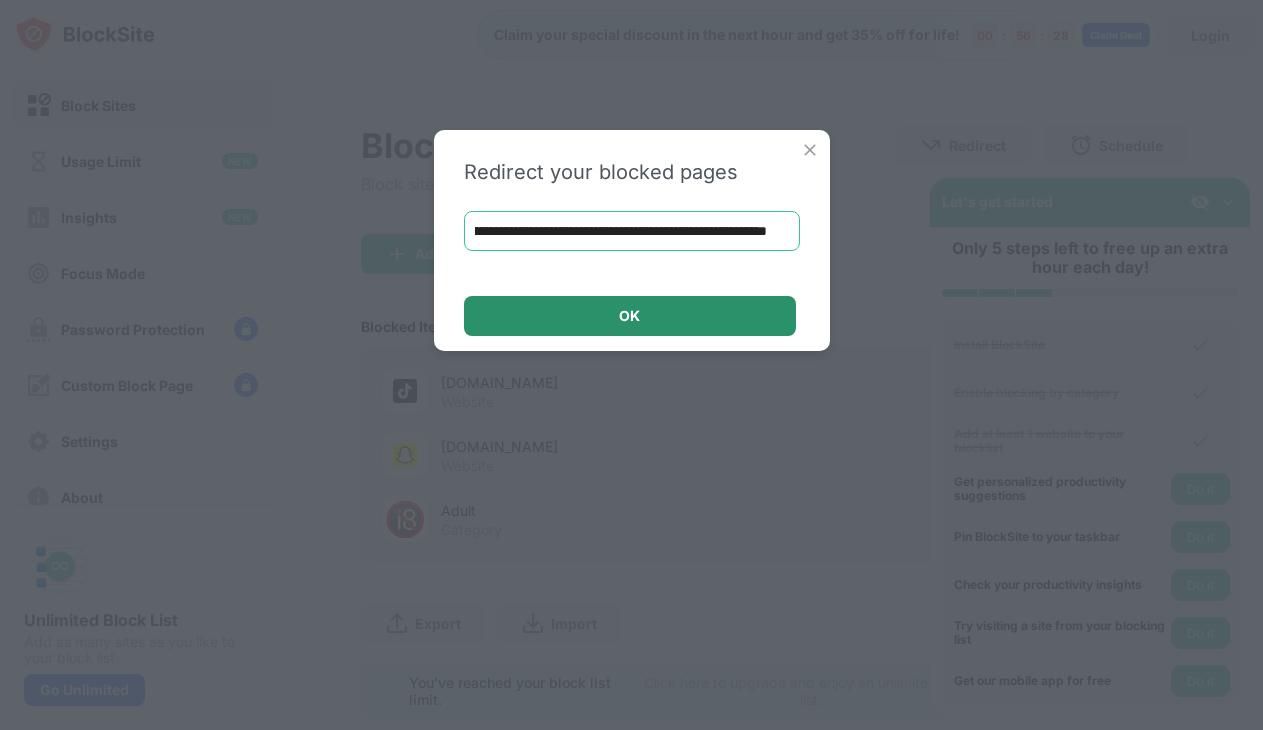 type on "**********" 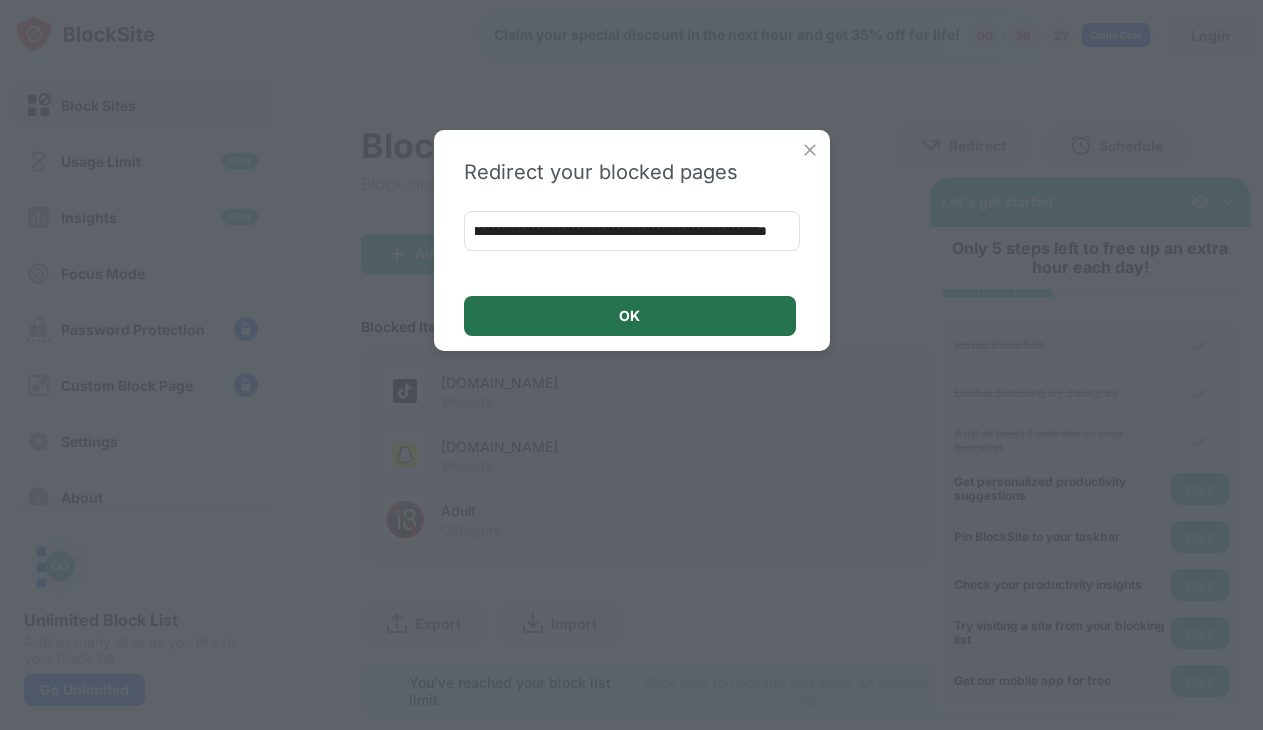 scroll, scrollTop: 0, scrollLeft: 0, axis: both 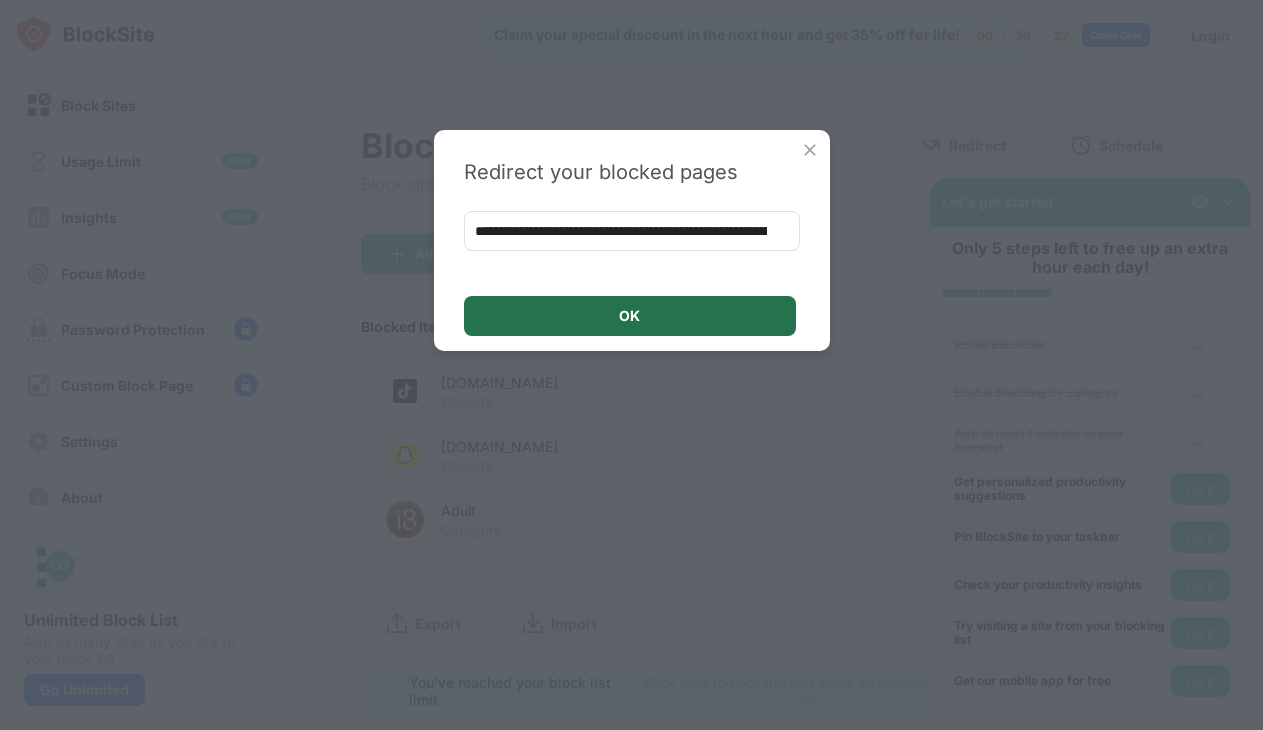click on "OK" at bounding box center [629, 316] 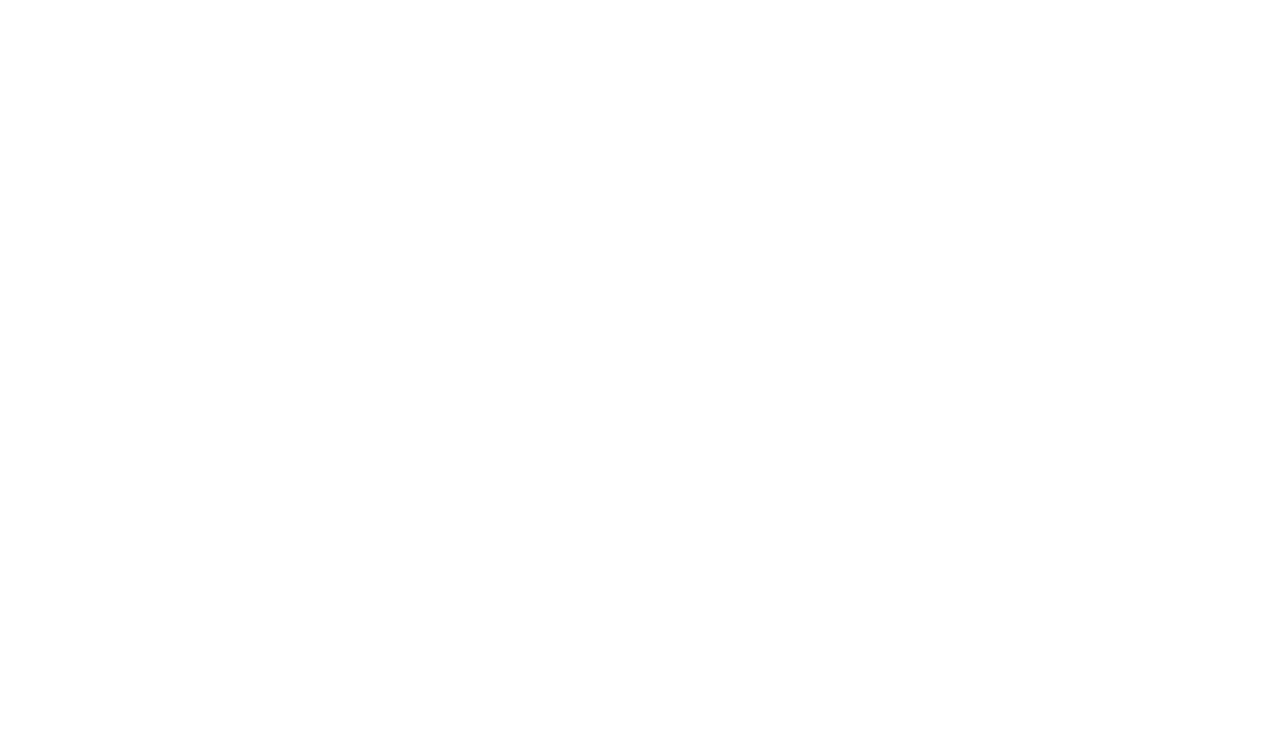 scroll, scrollTop: 0, scrollLeft: 0, axis: both 